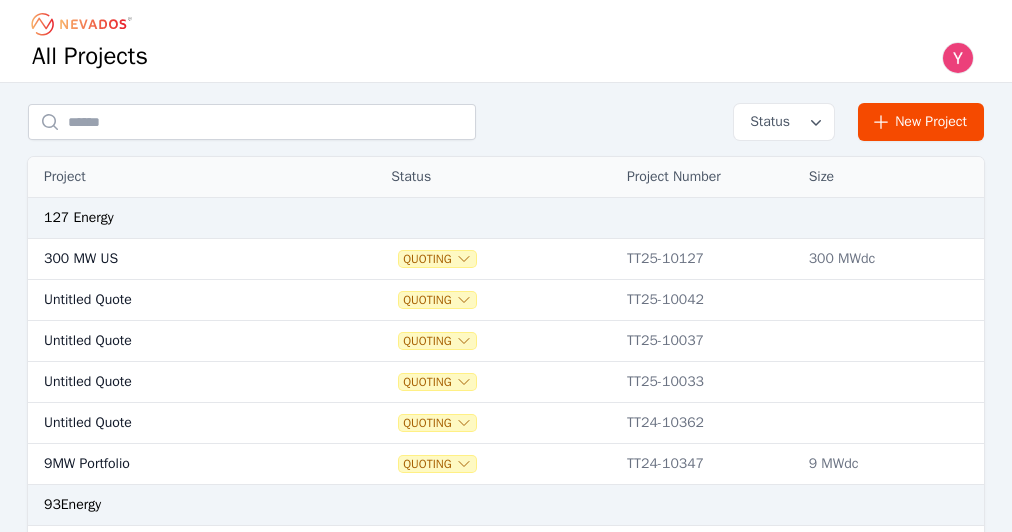 scroll, scrollTop: 0, scrollLeft: 0, axis: both 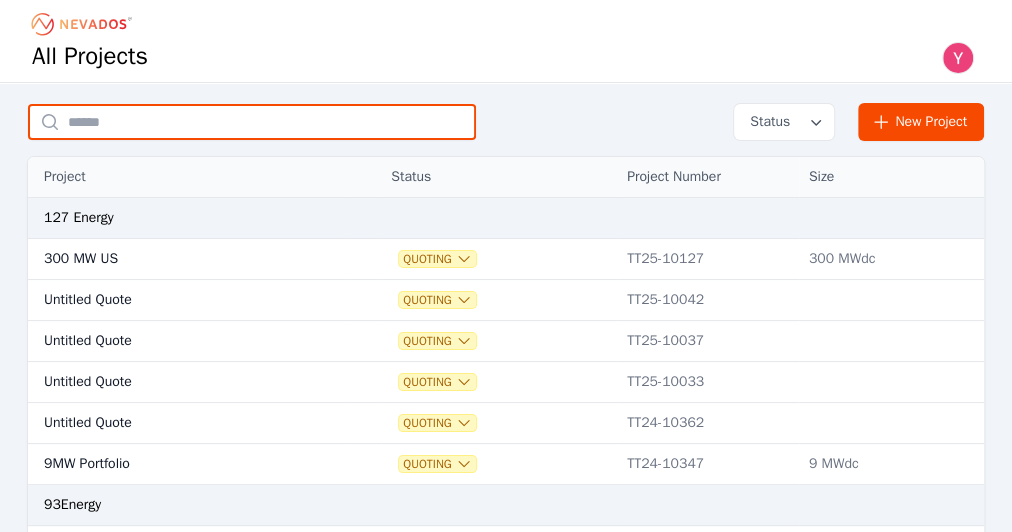 click at bounding box center (252, 122) 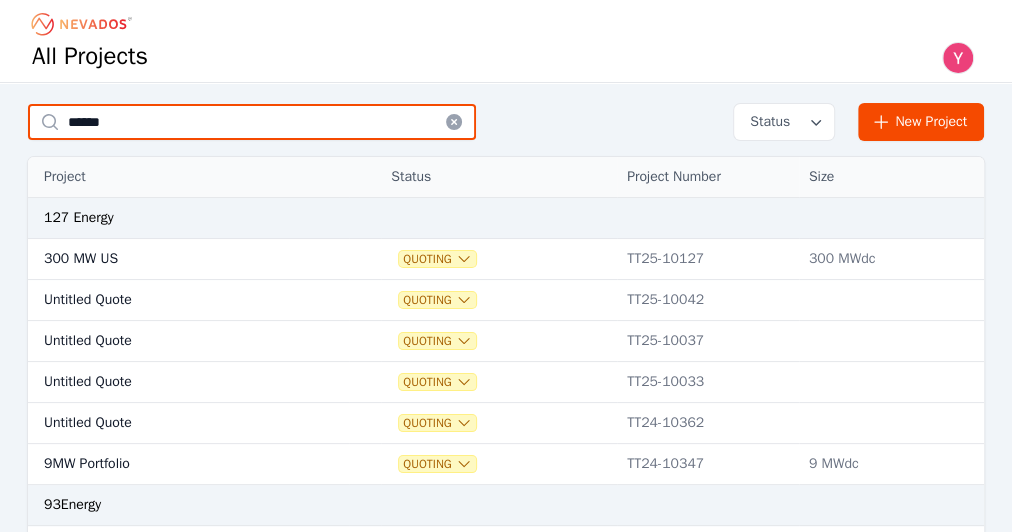 type on "******" 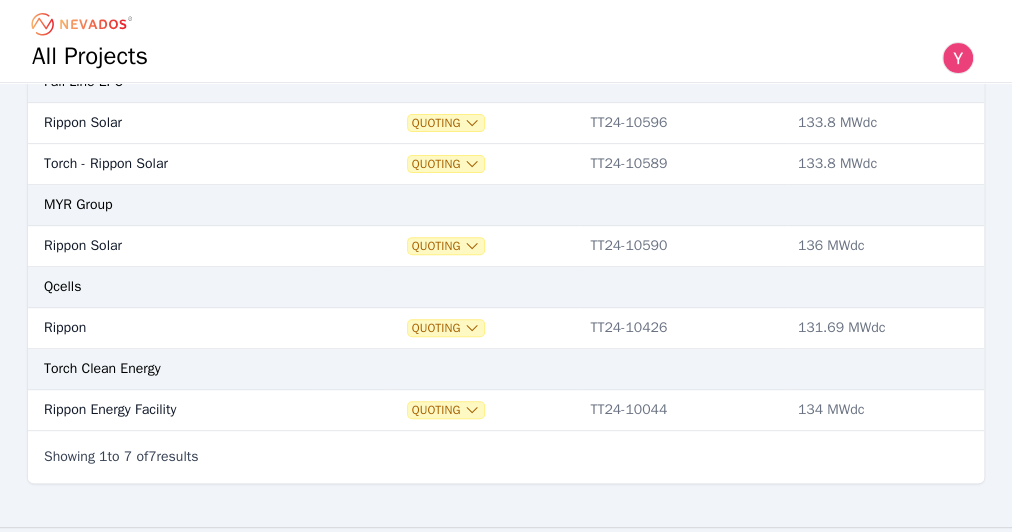 scroll, scrollTop: 320, scrollLeft: 0, axis: vertical 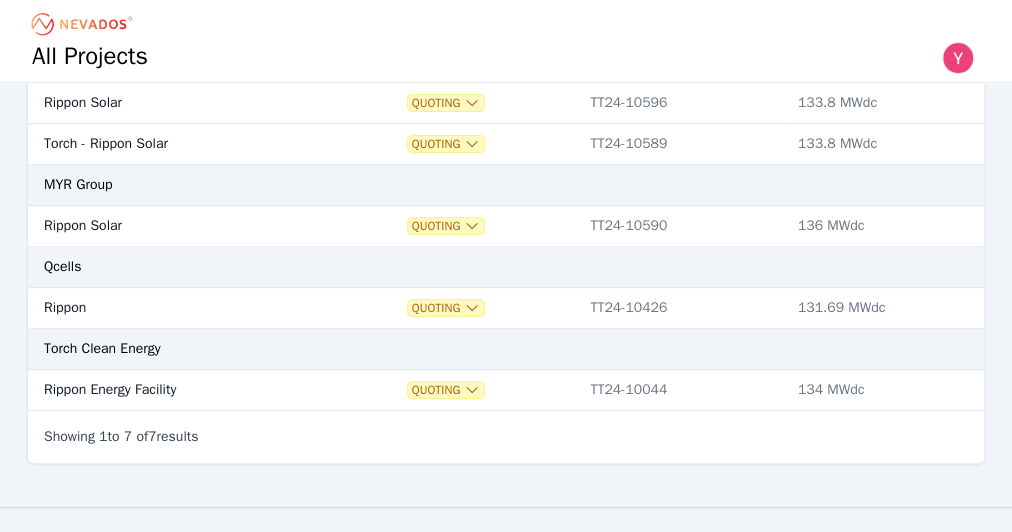 click on "Rippon" at bounding box center (172, 308) 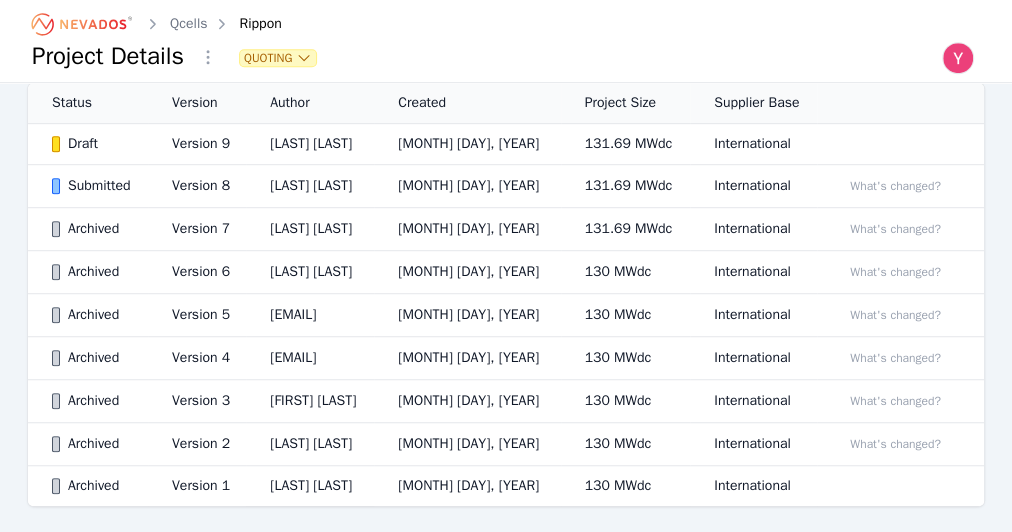 scroll, scrollTop: 480, scrollLeft: 0, axis: vertical 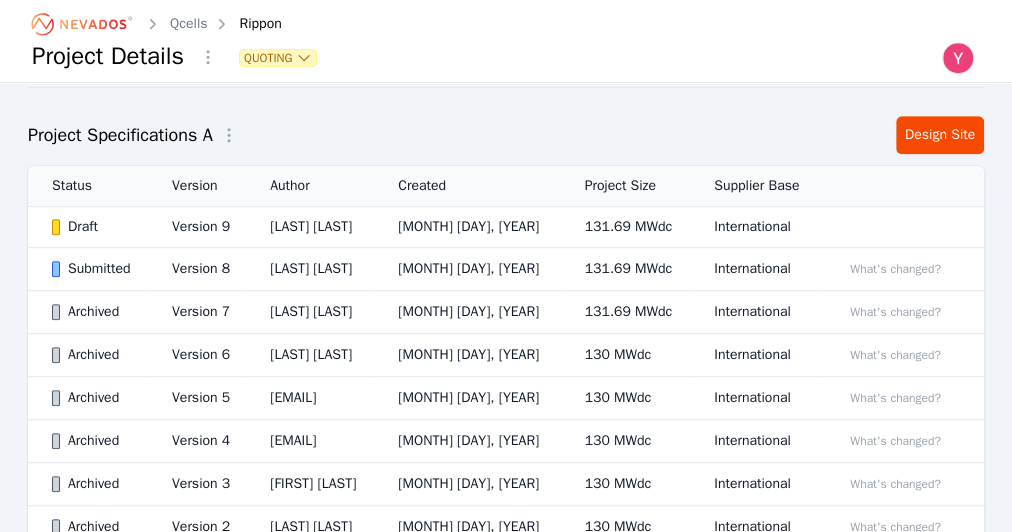 click on "[LAST] [LAST]" at bounding box center [310, 269] 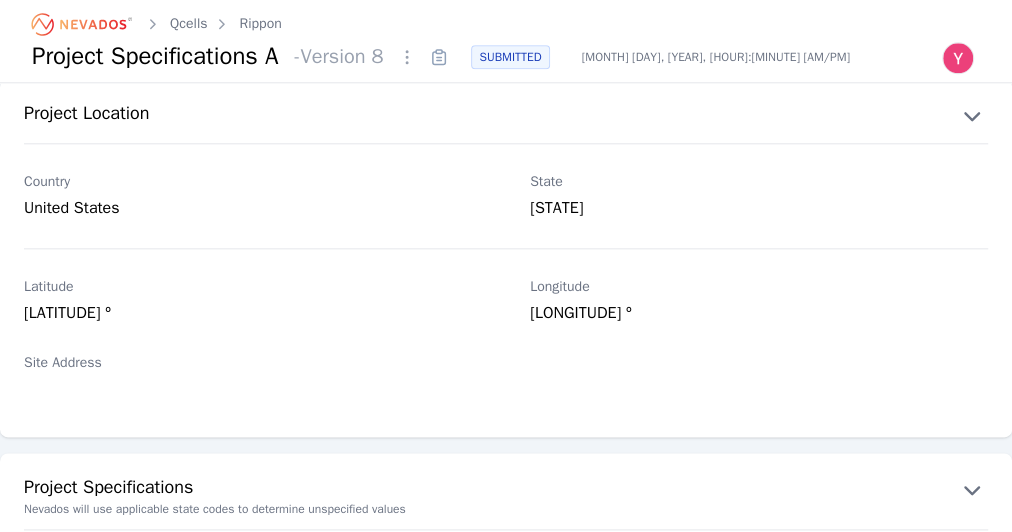 scroll, scrollTop: 1040, scrollLeft: 0, axis: vertical 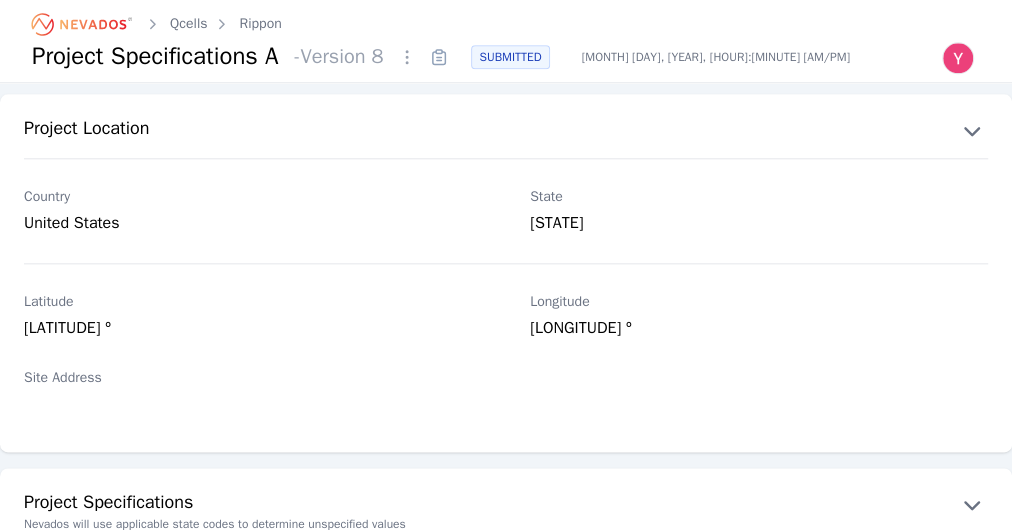 click on "Rippon" at bounding box center (260, 24) 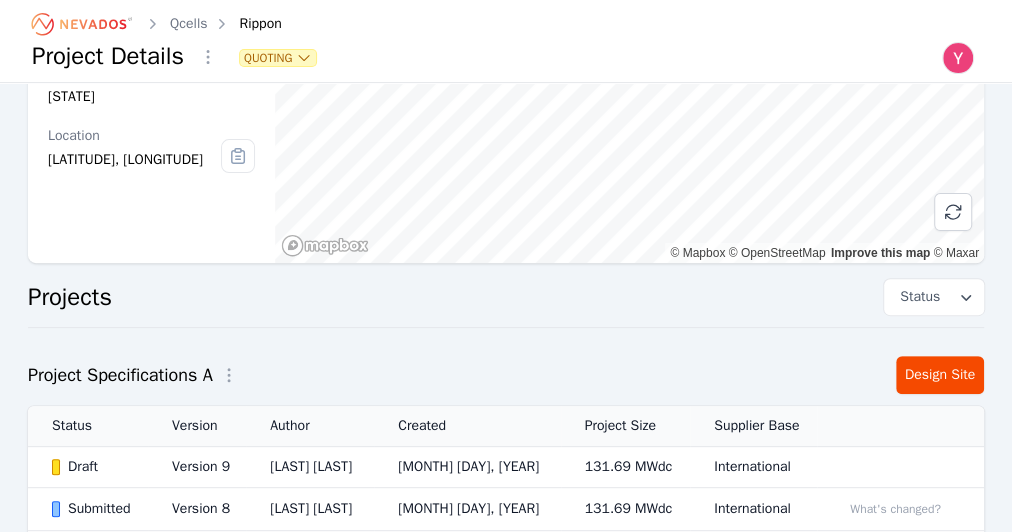 scroll, scrollTop: 480, scrollLeft: 0, axis: vertical 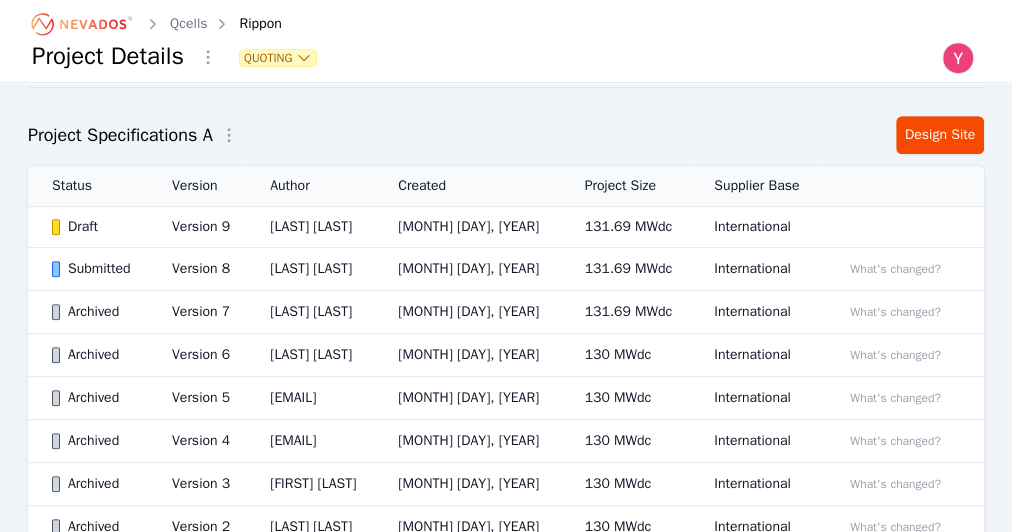 click on "[LAST] [LAST]" at bounding box center [310, 269] 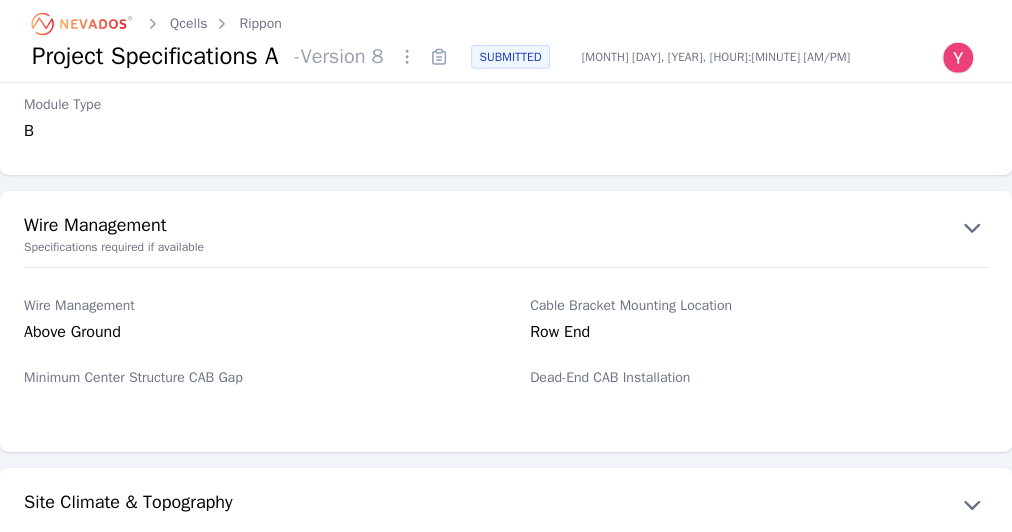 scroll, scrollTop: 3200, scrollLeft: 0, axis: vertical 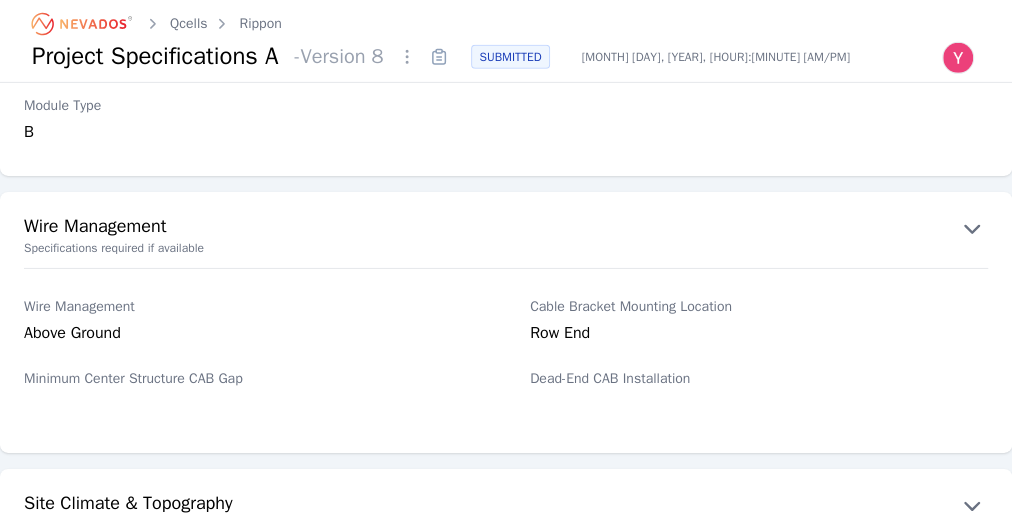 click 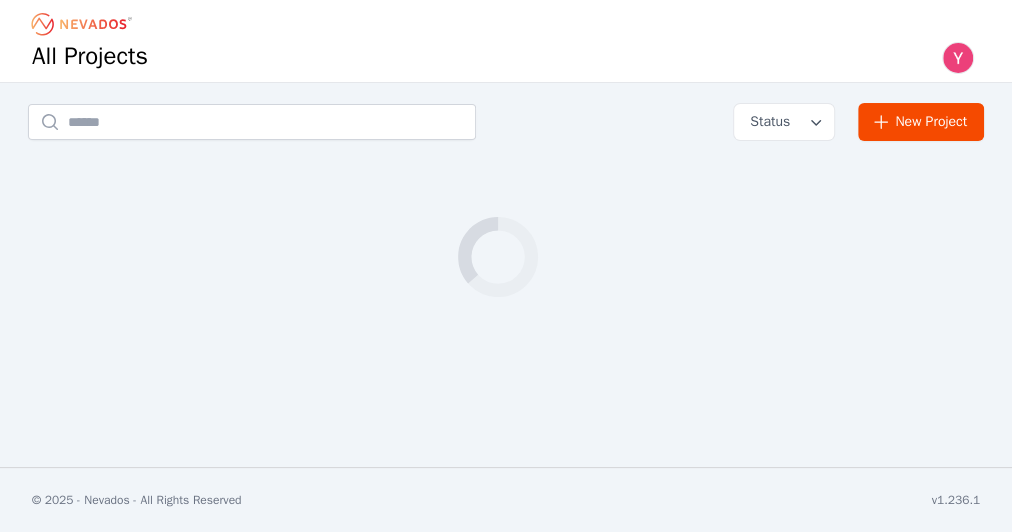 scroll, scrollTop: 0, scrollLeft: 0, axis: both 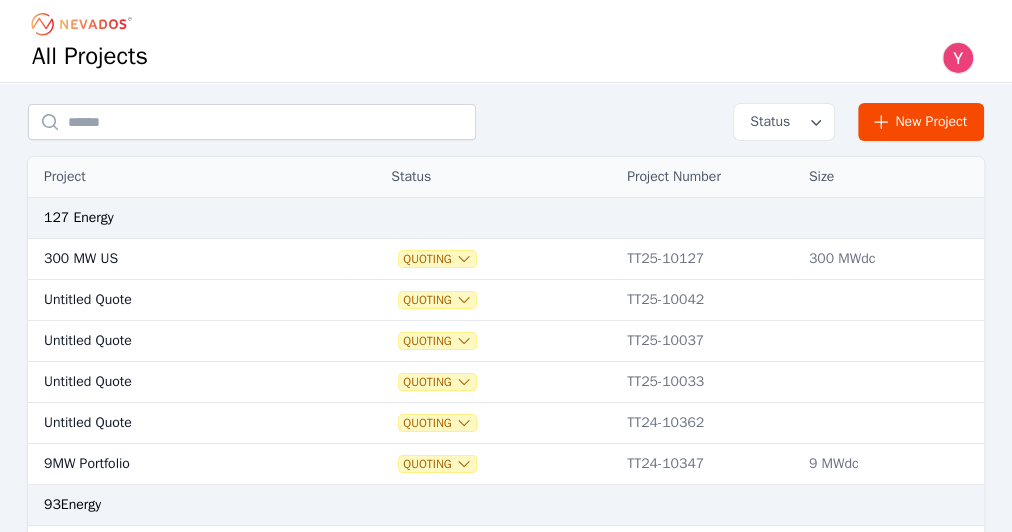 click on "Status New Project Project Status Project Number [STATE] Size Created Last Updated [NUMBER] Energy [NUMBER] MW US Quoting [ID] [STATE] [NUMBER] MWdc [MONTH] [DAY], [YEAR] [MONTH] [DAY], [YEAR], [HOUR]:[MINUTE] [AM/PM] Untitled Quote Quoting [ID] [MONTH] [DAY], [YEAR] [MONTH] [DAY], [YEAR], [HOUR]:[MINUTE] [AM/PM] Untitled Quote Quoting [ID] [MONTH] [DAY], [YEAR] [MONTH] [DAY], [YEAR], [HOUR]:[MINUTE] [AM/PM] Untitled Quote Quoting [ID] [MONTH] [DAY], [YEAR] [MONTH] [DAY], [YEAR], [HOUR]:[MINUTE] [AM/PM] [NUMBER]MW Portfolio Quoting [ID] [STATE] [NUMBER] MWdc [MONTH] [DAY], [YEAR] [MONTH] [DAY], [YEAR], [HOUR]:[MINUTE] [AM/PM] [NUMBER]Energy [CITY] Quoting [ID] [STATE] [NUMBER] MWdc [MONTH] [DAY], [YEAR] [MONTH] [DAY], [YEAR], [HOUR]:[MINUTE] [AM/PM] Acciona Untitled Quote Quoting [ID] [MONTH] [DAY], [YEAR] [MONTH] [DAY], [YEAR], [HOUR]:[MINUTE] [AM/PM] Untitled Quote Quoting [ID] [MONTH] [DAY], [YEAR] [MONTH] [DAY], [YEAR], [HOUR]:[MINUTE] [AM/PM] Untitled Quote Quoting [ID] [MONTH] [DAY], [YEAR] [MONTH] [DAY], [YEAR], [HOUR]:[MINUTE] [AM/PM] Untitled Quote Quoting [ID] [MONTH] [DAY], [YEAR] [MONTH] [DAY], [YEAR], [HOUR]:[MINUTE] [AM/PM] ACE Solar [CITY] Engineering PO [ID] [STATE] [NUMBER] MWdc [MONTH] [DAY], [YEAR] [MONTH] [DAY], [YEAR], [HOUR]:[MINUTE] [AM/PM] Kot Road Engineering PO [ID] [STATE] Quoting" at bounding box center [506, 1615] 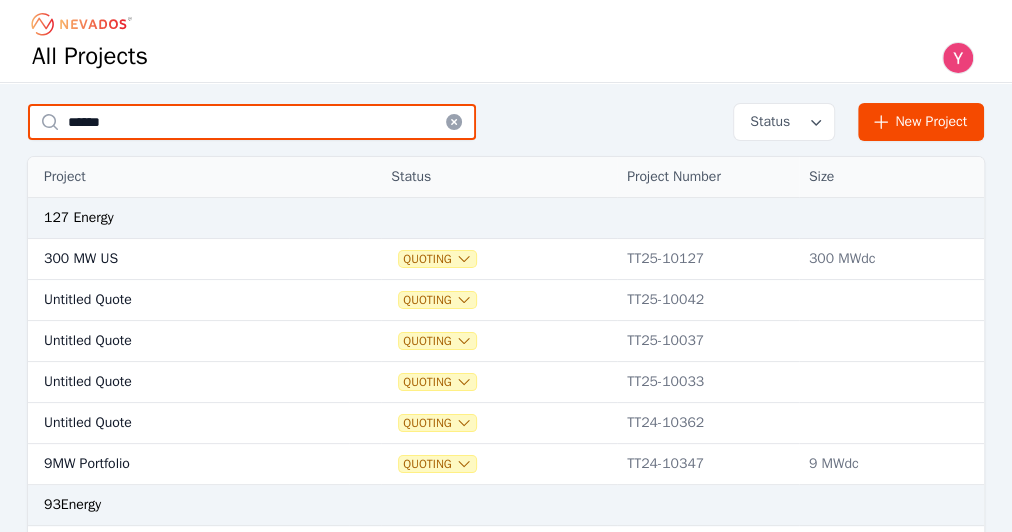 type on "******" 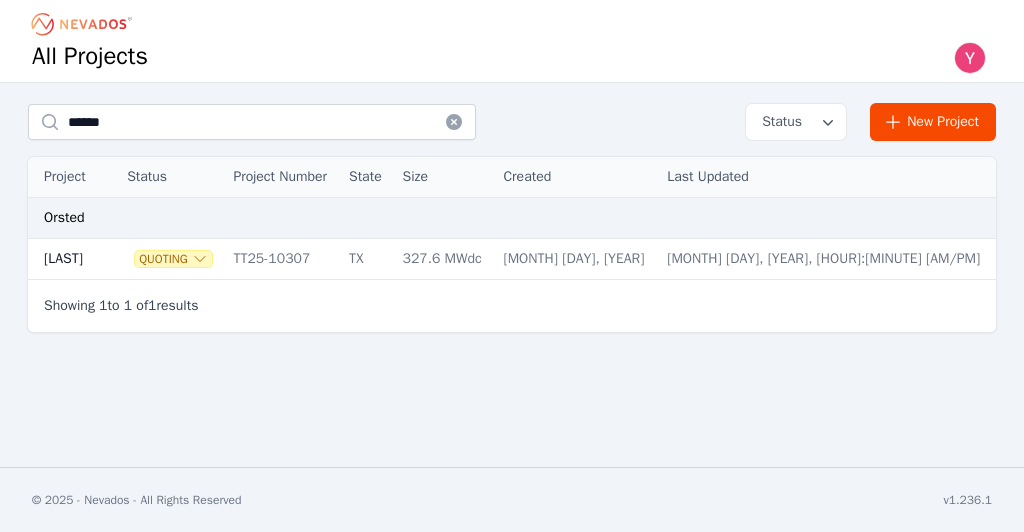 click on "Quoting" at bounding box center [169, 259] 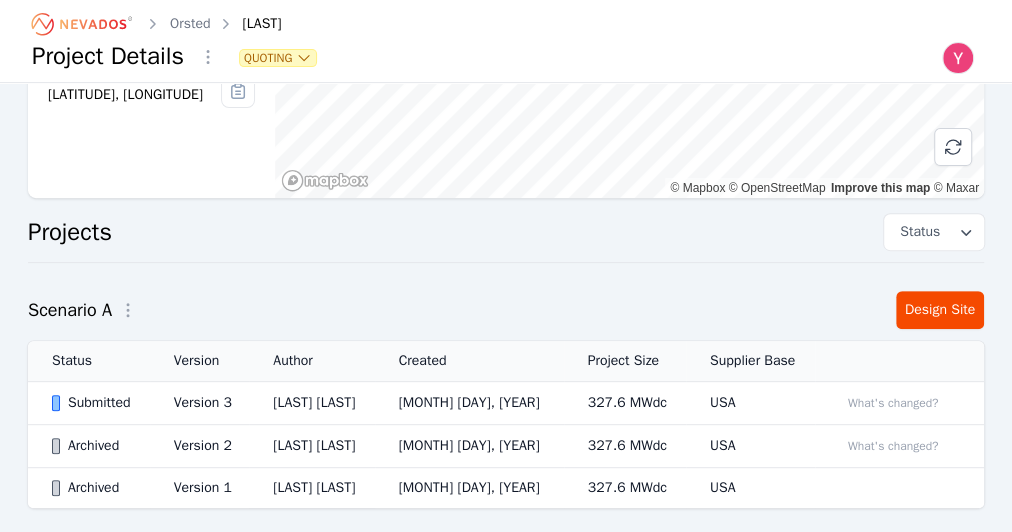 scroll, scrollTop: 392, scrollLeft: 0, axis: vertical 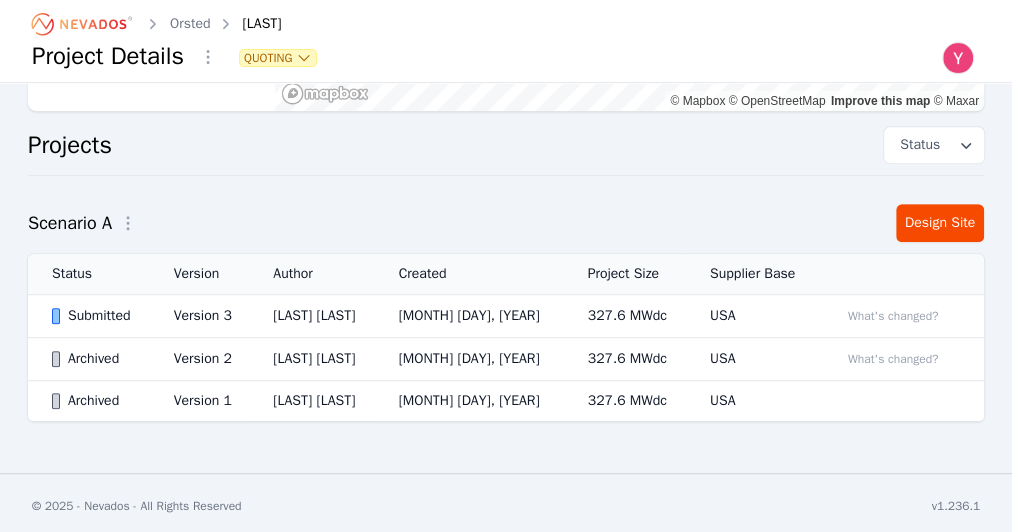 click on "Version 3" at bounding box center [200, 316] 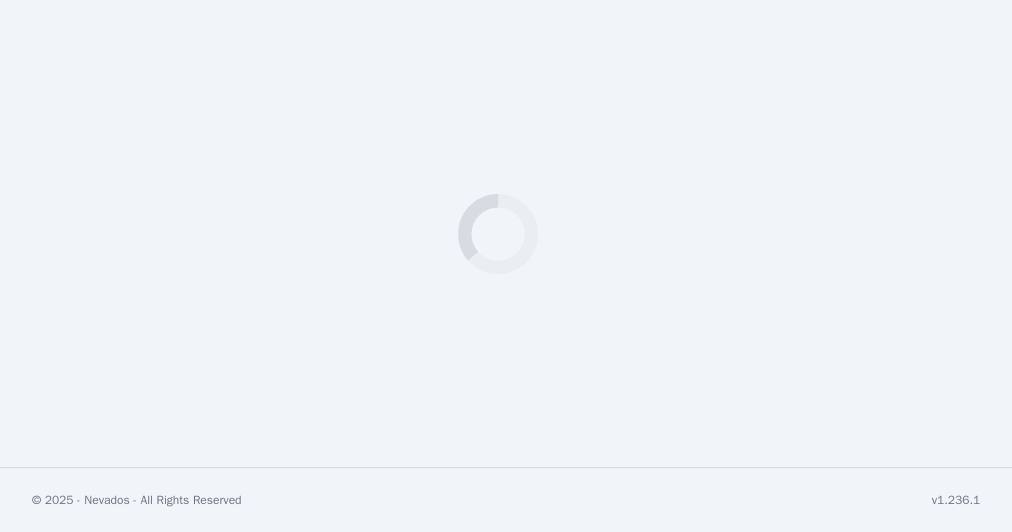 scroll, scrollTop: 0, scrollLeft: 0, axis: both 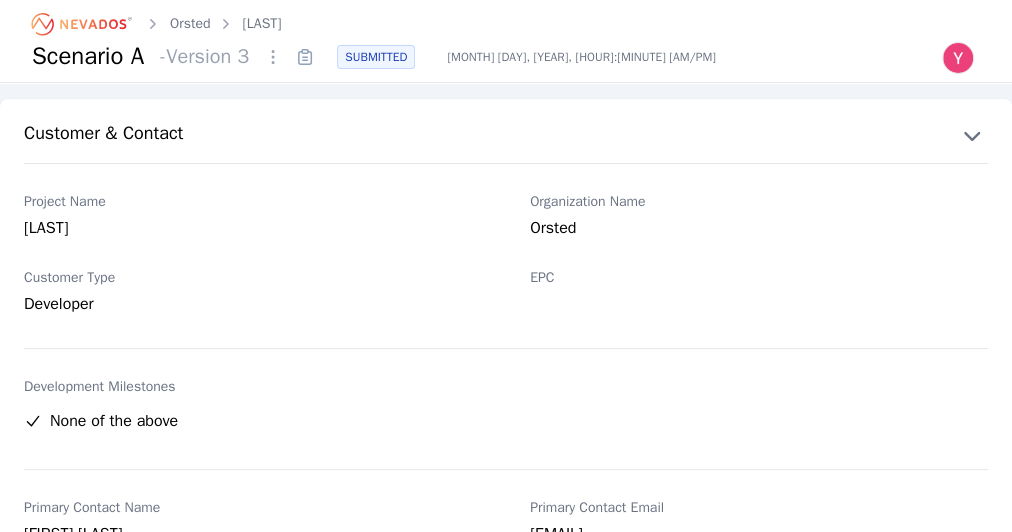 click 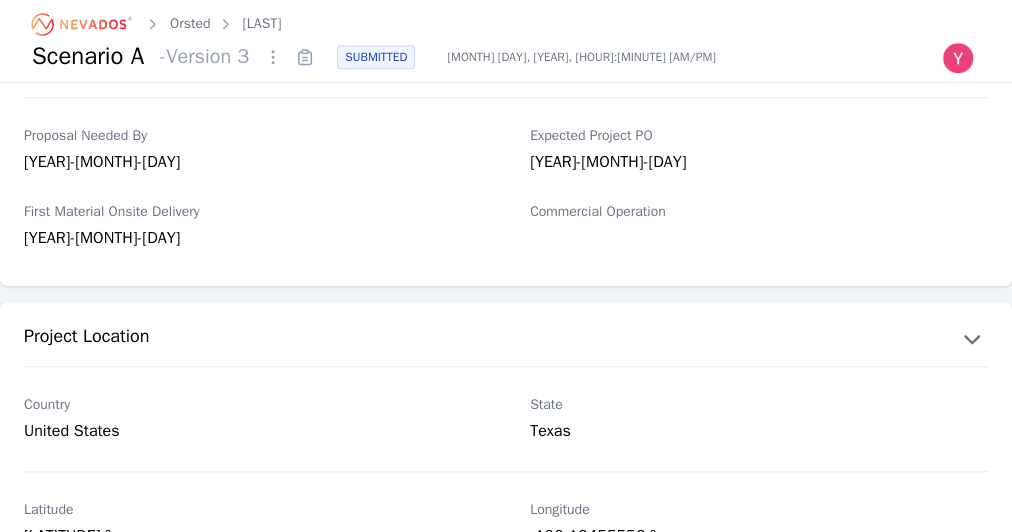 scroll, scrollTop: 880, scrollLeft: 0, axis: vertical 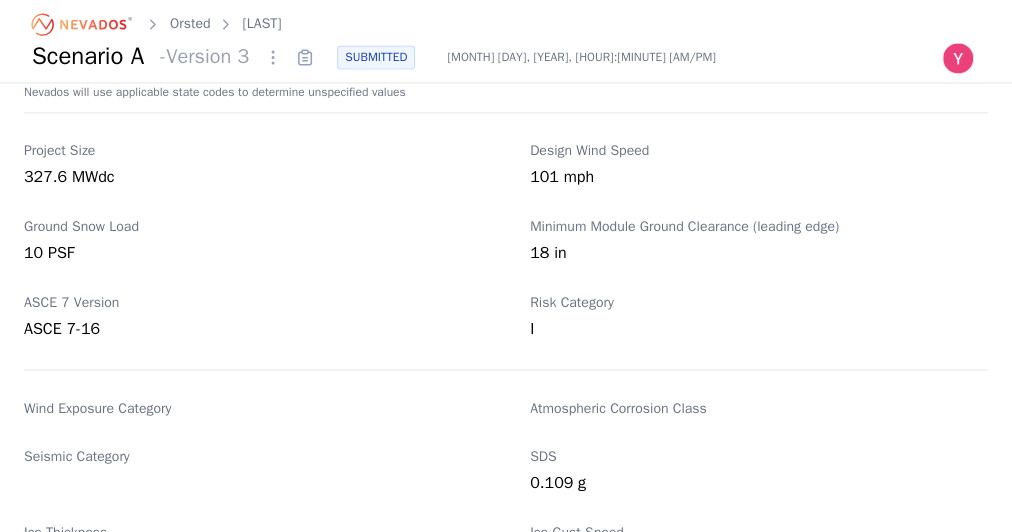click on "327.6   MWdc" at bounding box center (253, 179) 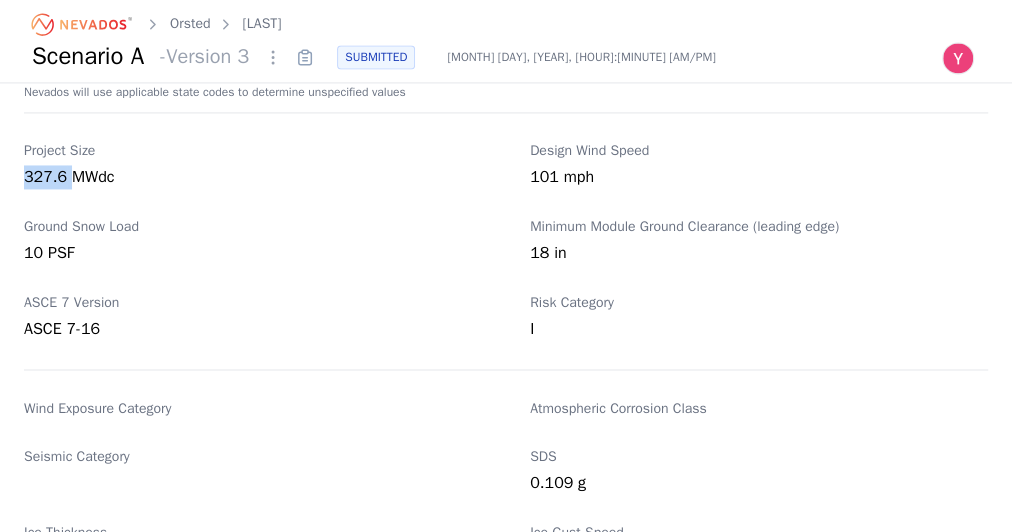 click on "327.6   MWdc" at bounding box center [253, 179] 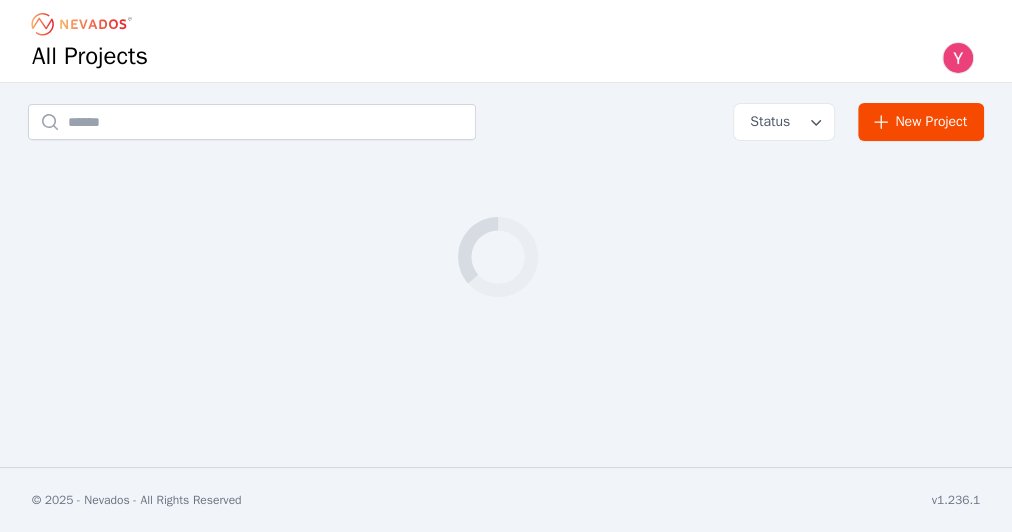 scroll, scrollTop: 0, scrollLeft: 0, axis: both 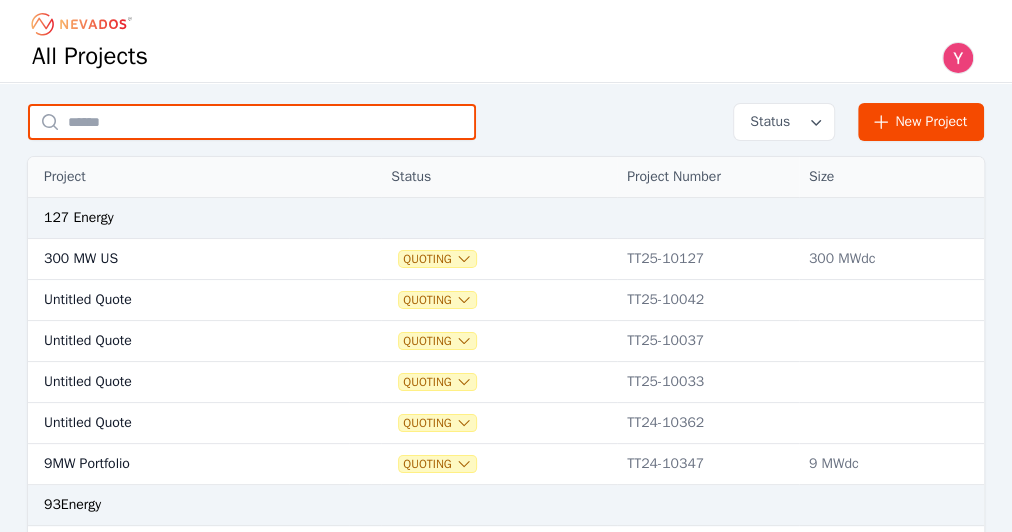 click at bounding box center [252, 122] 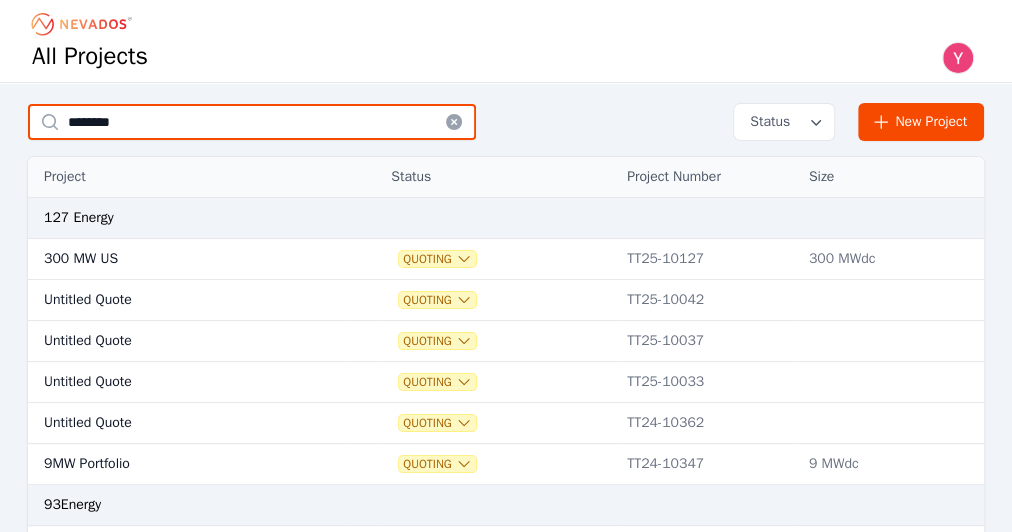 type on "********" 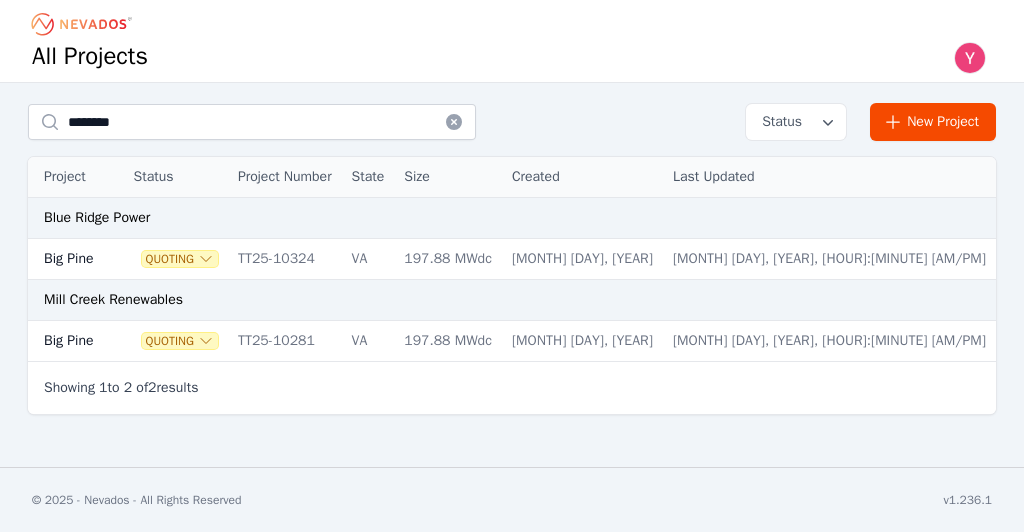 click on "Big Pine" at bounding box center (66, 259) 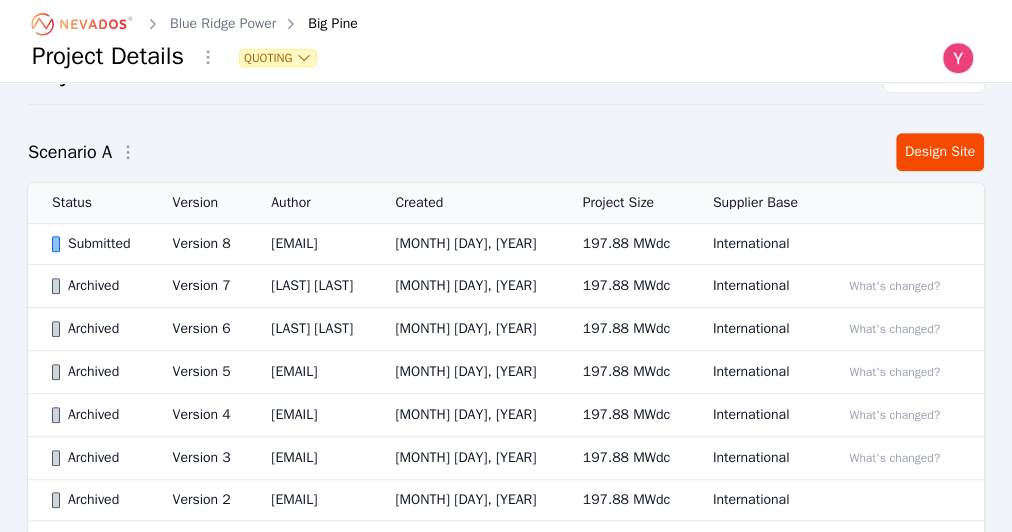 scroll, scrollTop: 438, scrollLeft: 0, axis: vertical 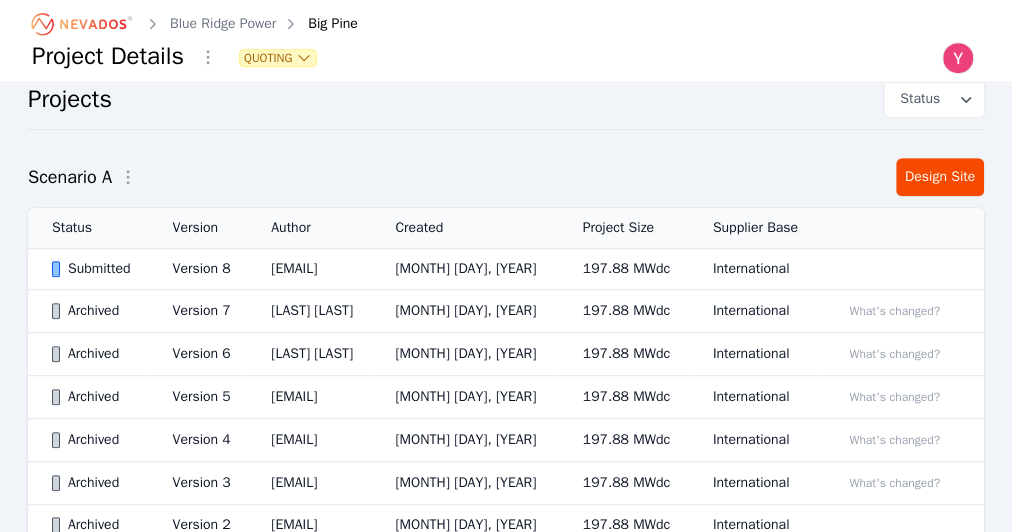 click on "Version 8" at bounding box center (198, 269) 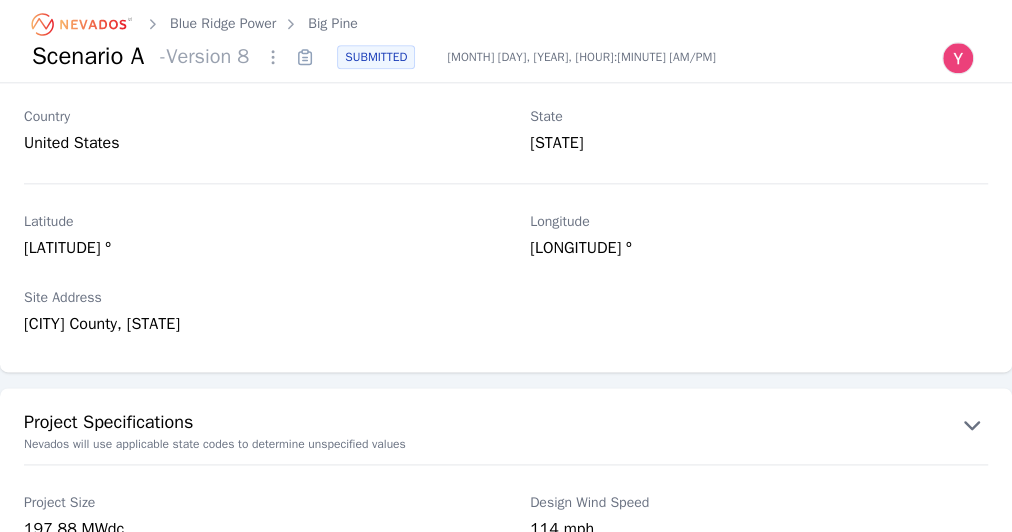 scroll, scrollTop: 1456, scrollLeft: 0, axis: vertical 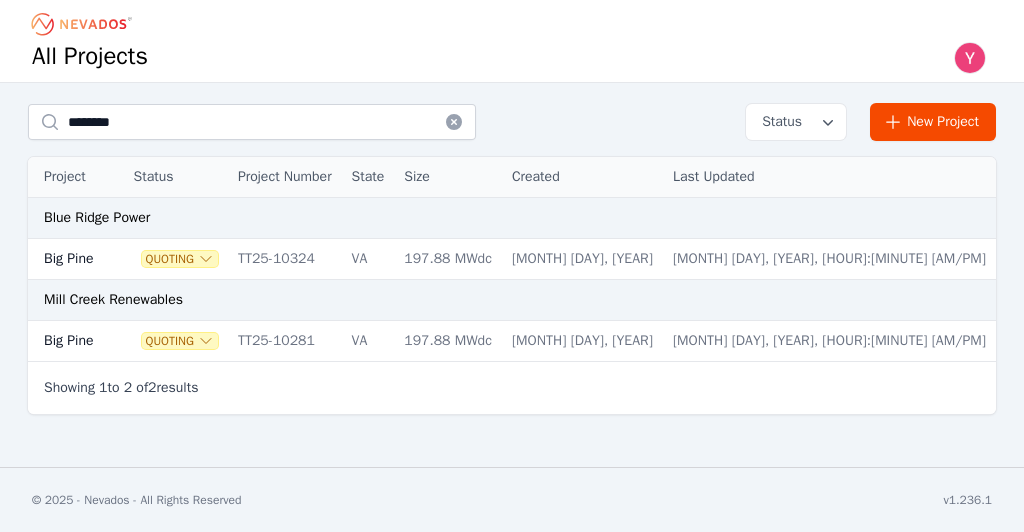 click on "Big Pine" at bounding box center (66, 341) 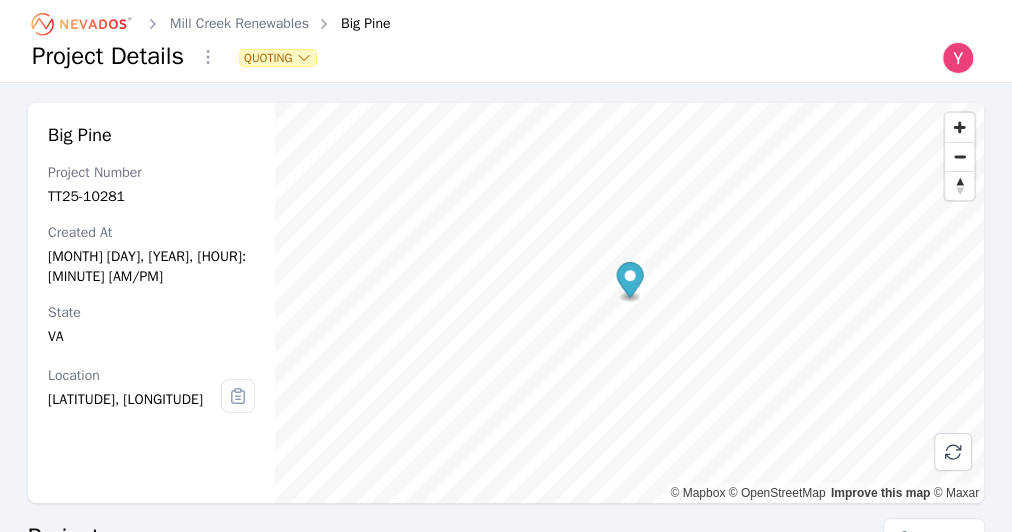 scroll, scrollTop: 349, scrollLeft: 0, axis: vertical 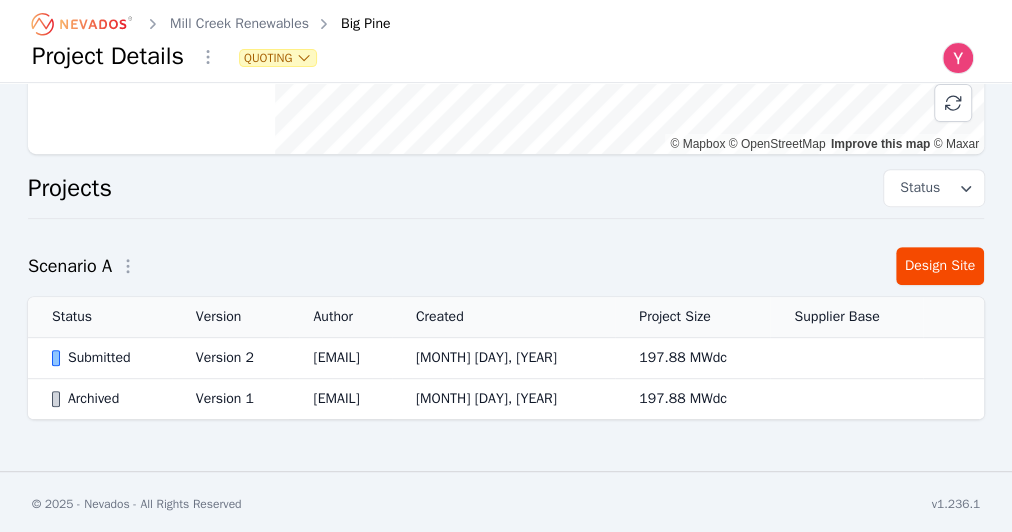 click on "Submitted" at bounding box center (100, 358) 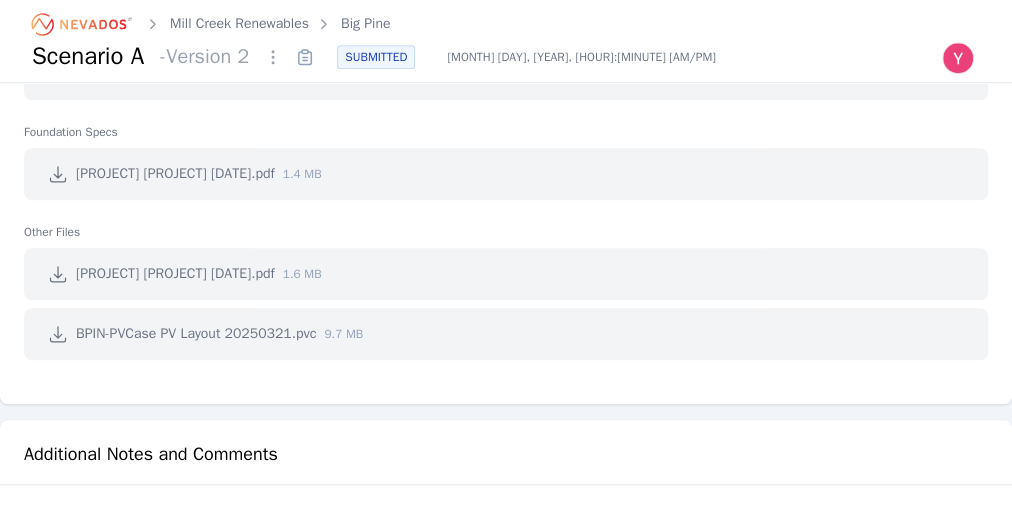 scroll, scrollTop: 4640, scrollLeft: 0, axis: vertical 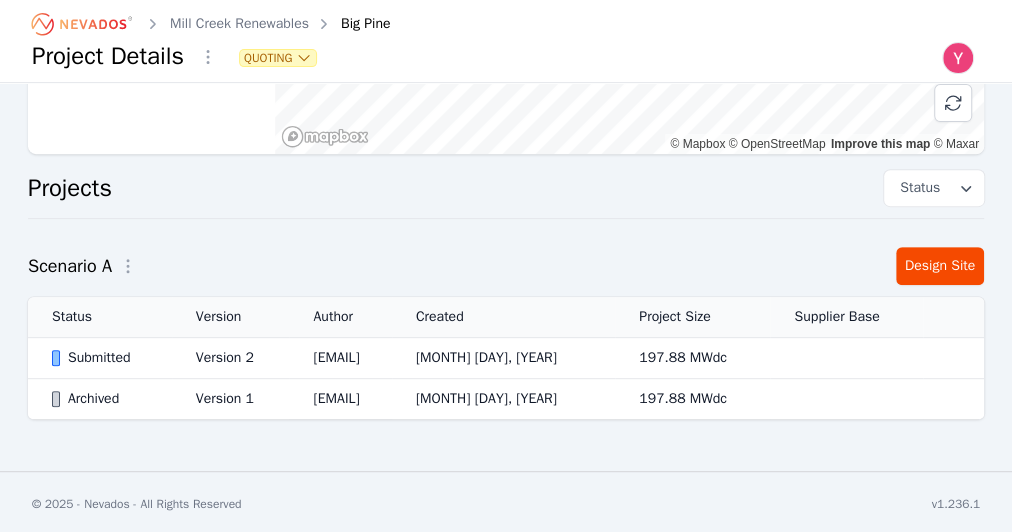 click 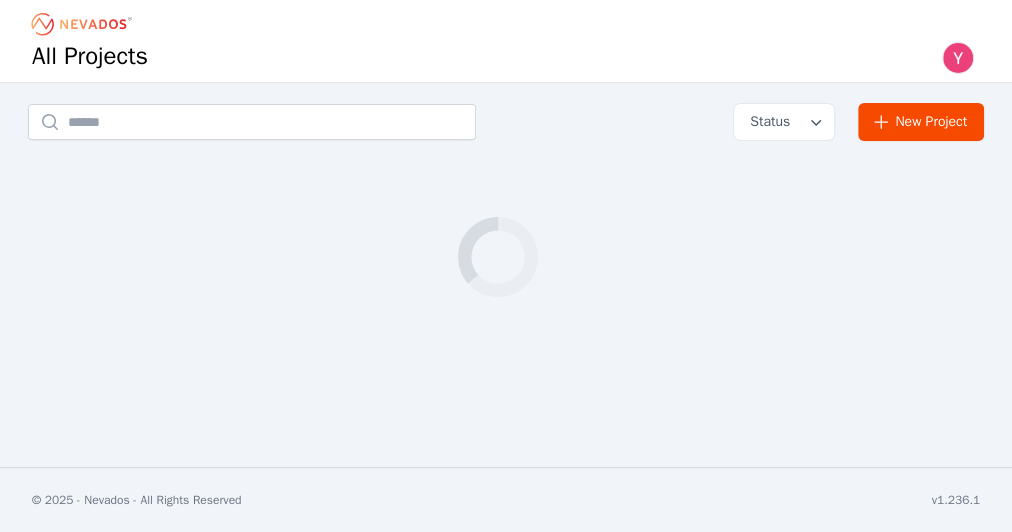 scroll, scrollTop: 0, scrollLeft: 0, axis: both 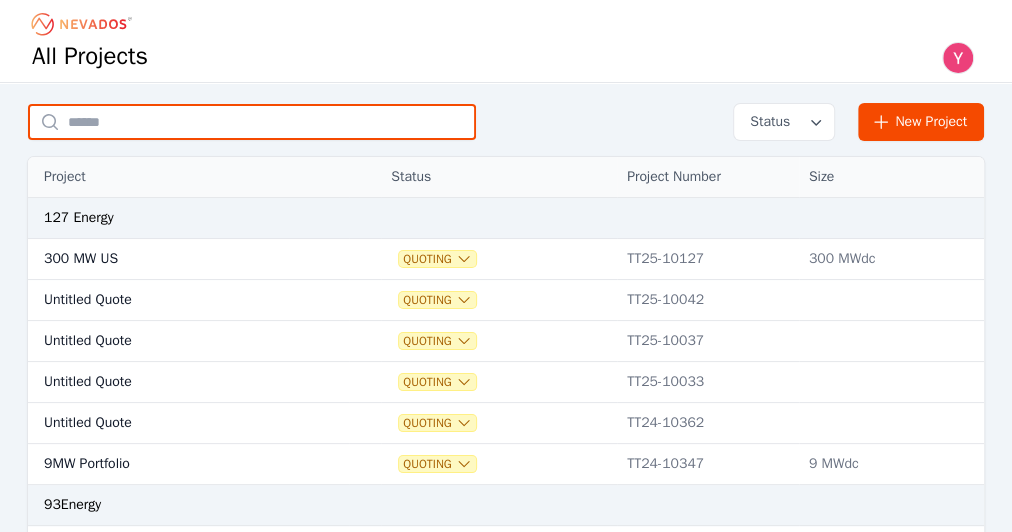 click at bounding box center (252, 122) 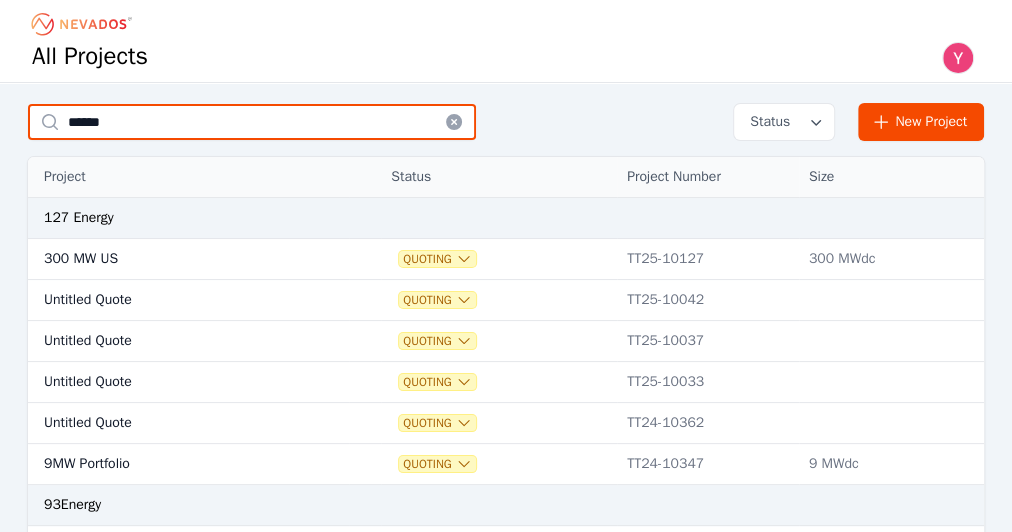 type on "******" 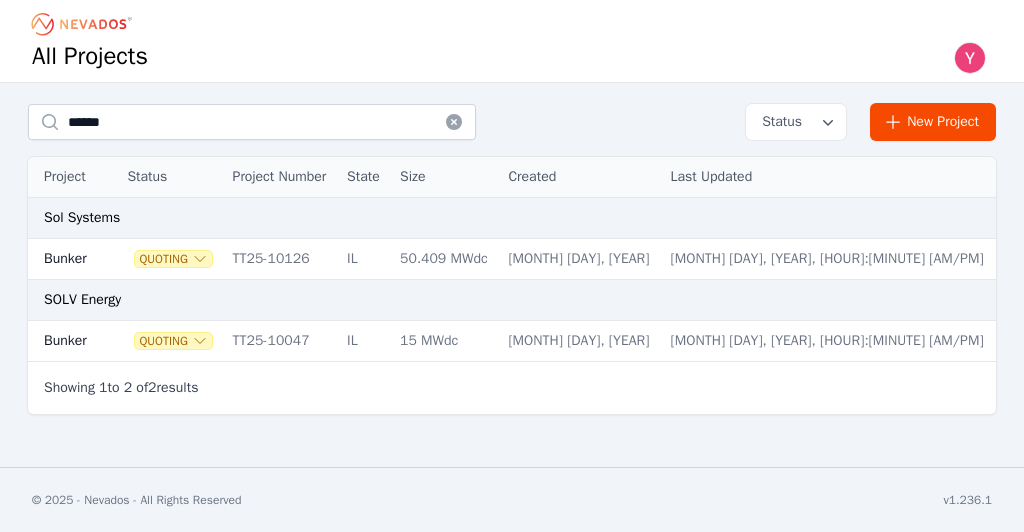 click on "All Projects" at bounding box center [512, 57] 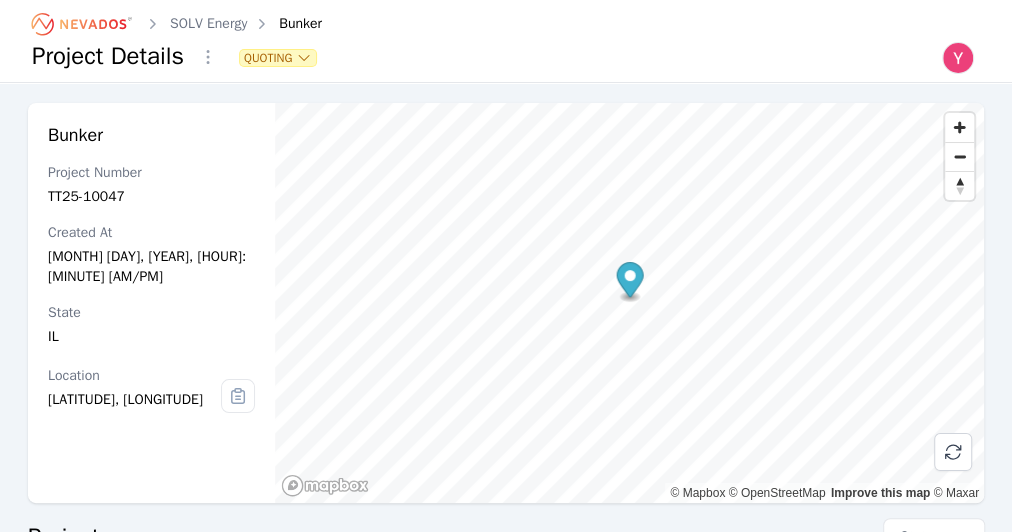scroll, scrollTop: 400, scrollLeft: 0, axis: vertical 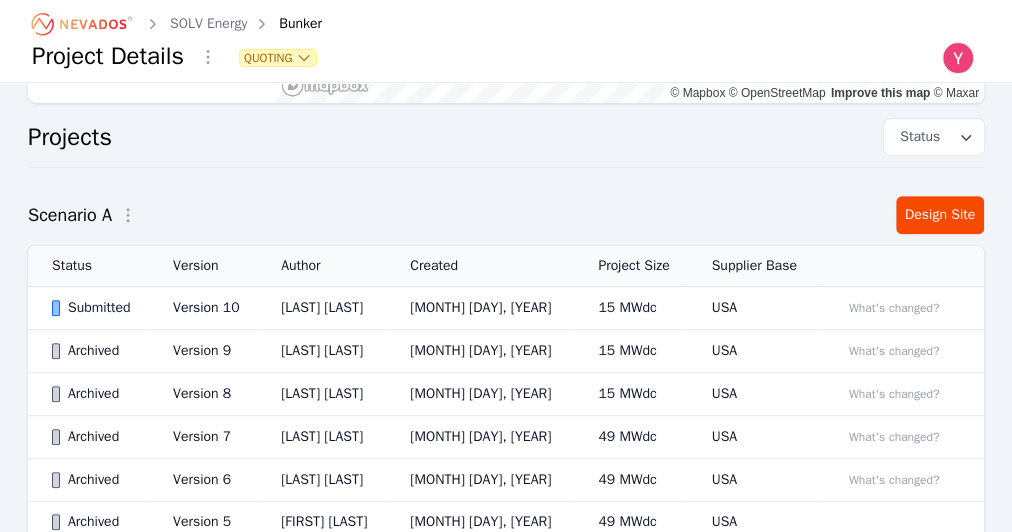 click on "Submitted" at bounding box center [95, 308] 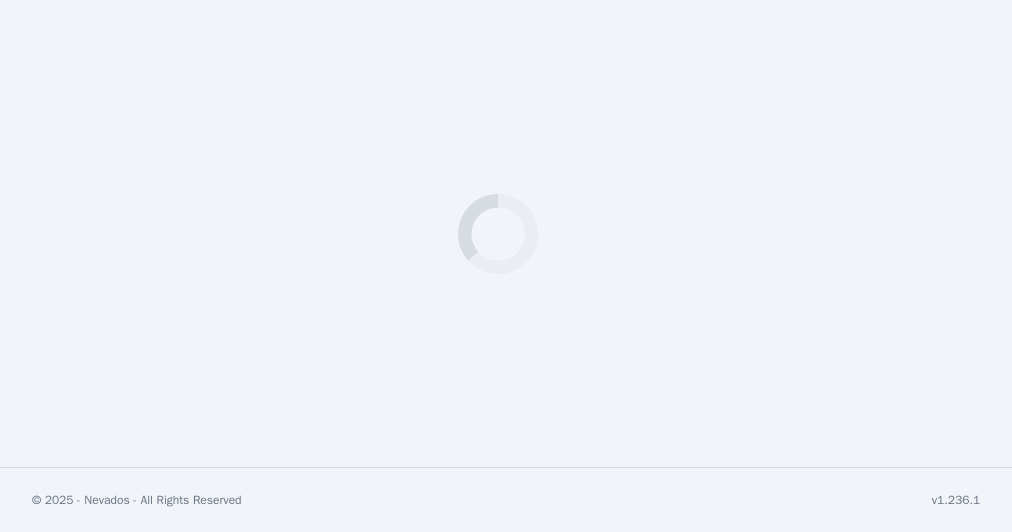 scroll, scrollTop: 0, scrollLeft: 0, axis: both 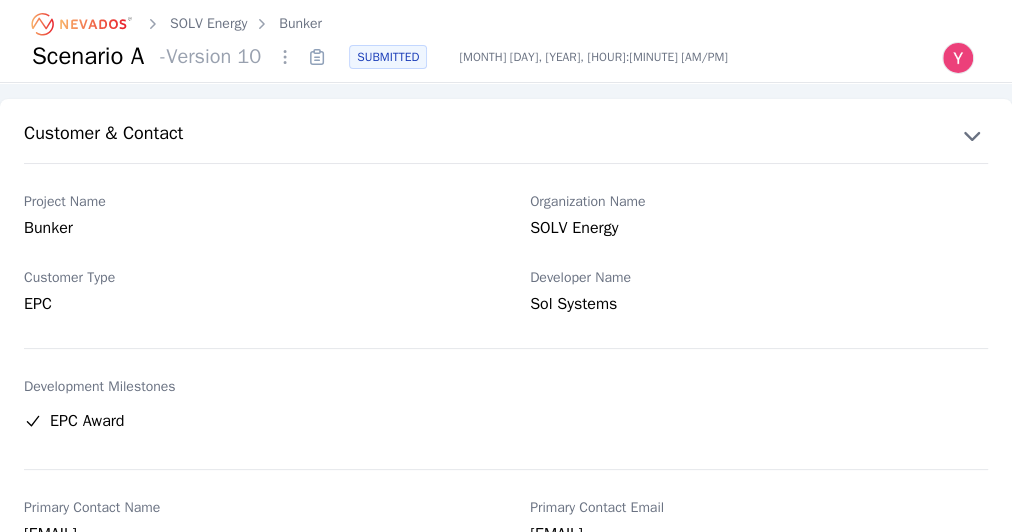click 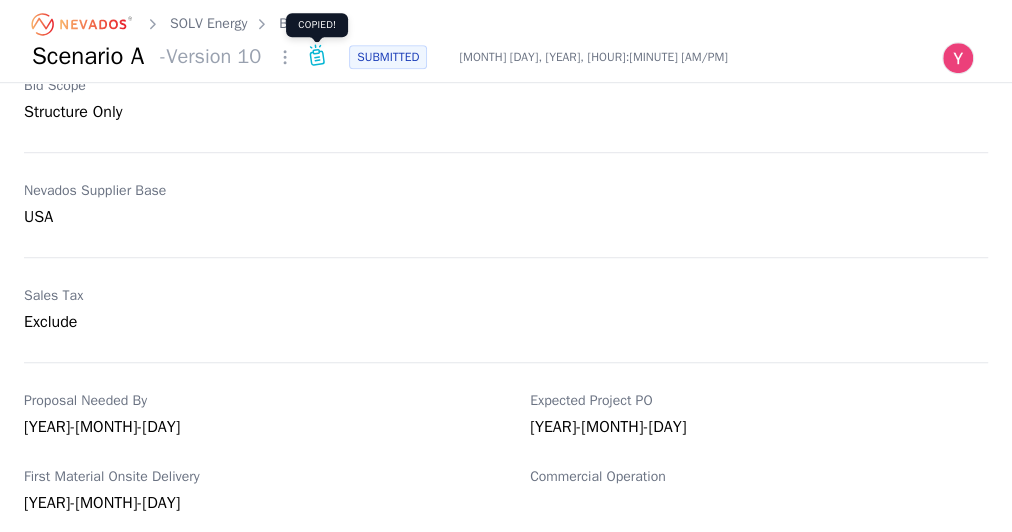 scroll, scrollTop: 800, scrollLeft: 0, axis: vertical 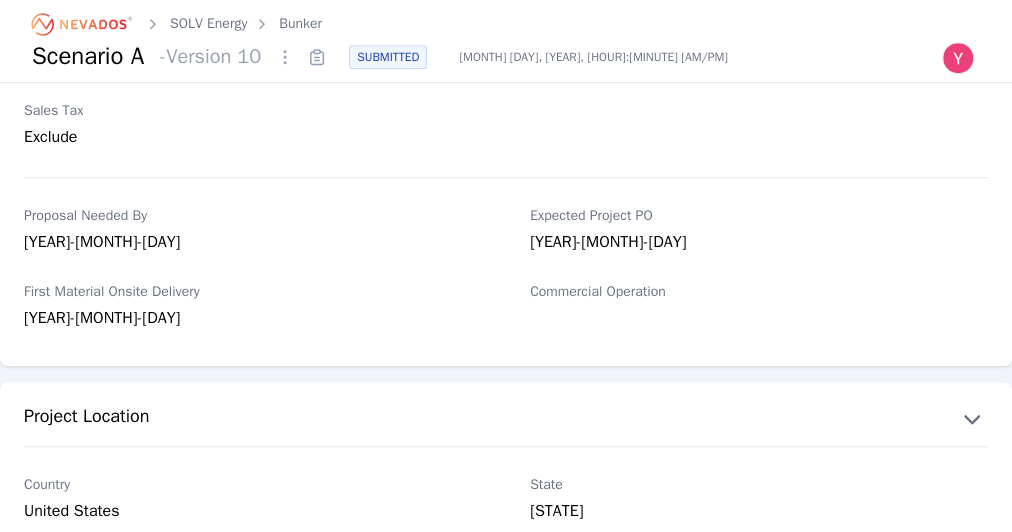type 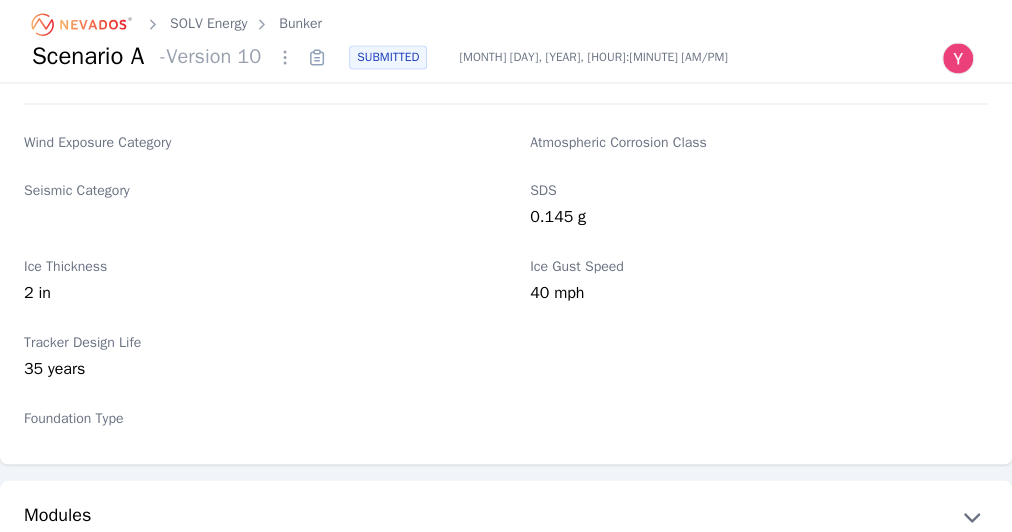 scroll, scrollTop: 2000, scrollLeft: 0, axis: vertical 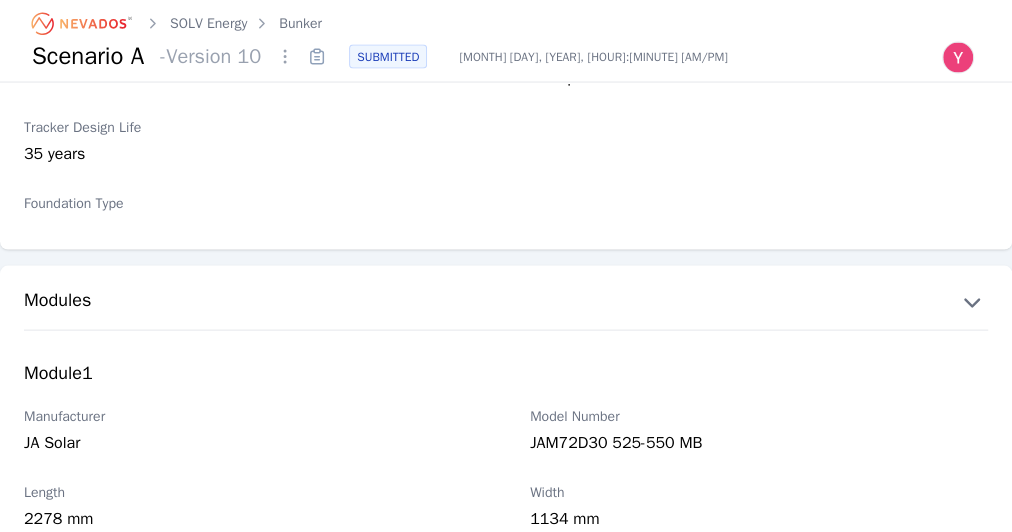 click 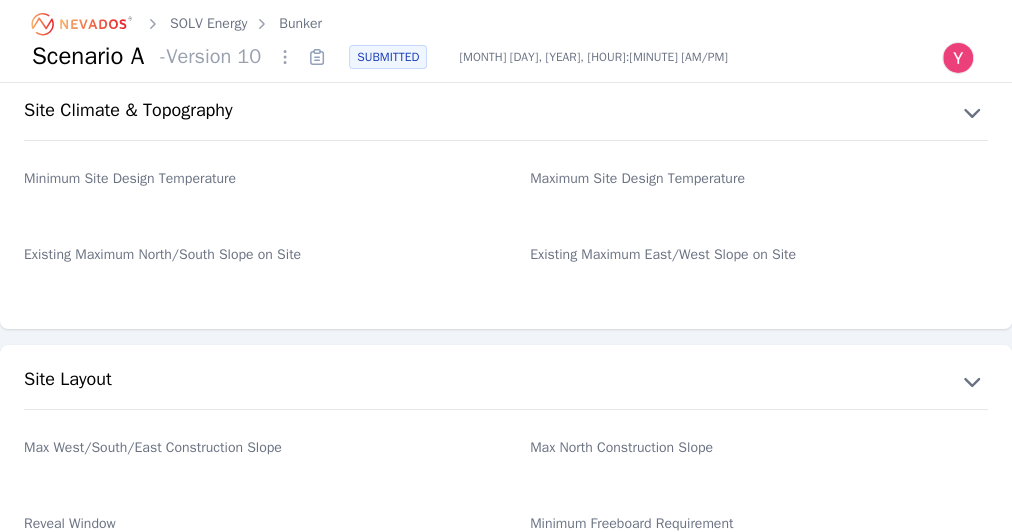 drag, startPoint x: 404, startPoint y: 225, endPoint x: 443, endPoint y: 196, distance: 48.60041 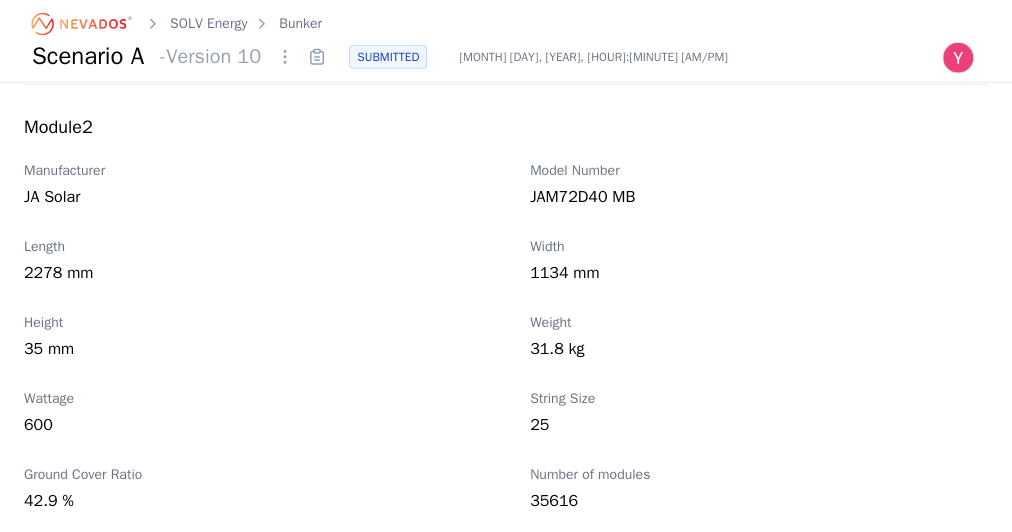 drag, startPoint x: 467, startPoint y: 227, endPoint x: 742, endPoint y: 121, distance: 294.7219 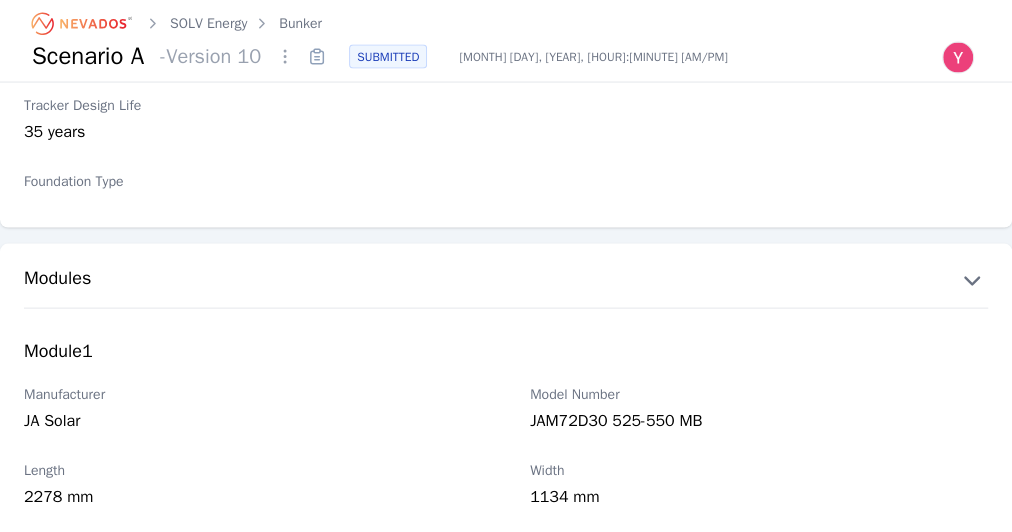 drag, startPoint x: 625, startPoint y: 291, endPoint x: 462, endPoint y: 239, distance: 171.09354 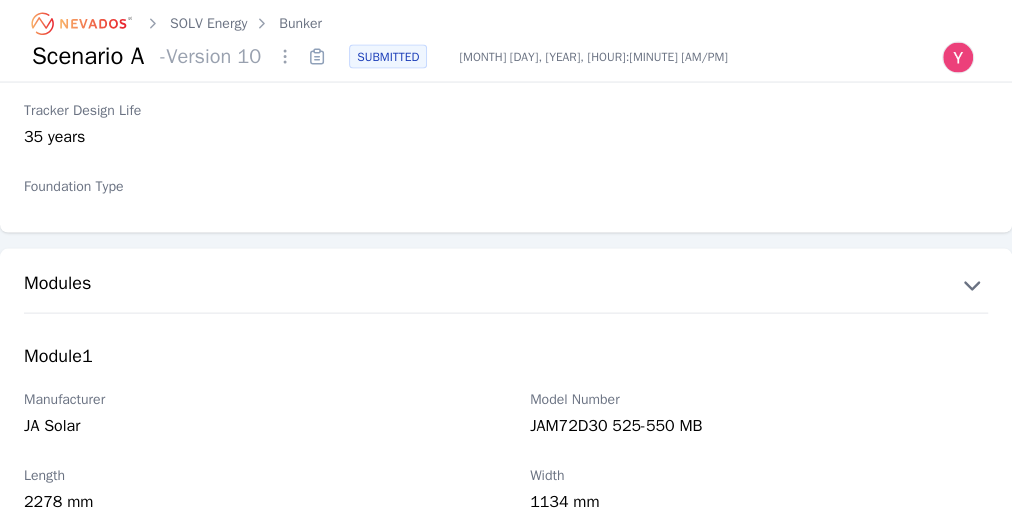 drag, startPoint x: 461, startPoint y: 247, endPoint x: 500, endPoint y: 288, distance: 56.586216 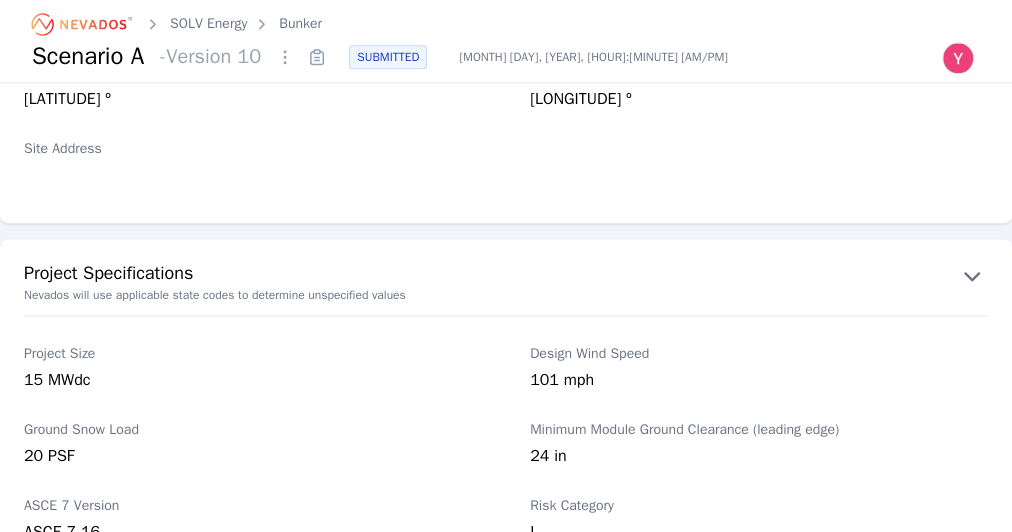drag, startPoint x: 556, startPoint y: 325, endPoint x: 581, endPoint y: 309, distance: 29.681644 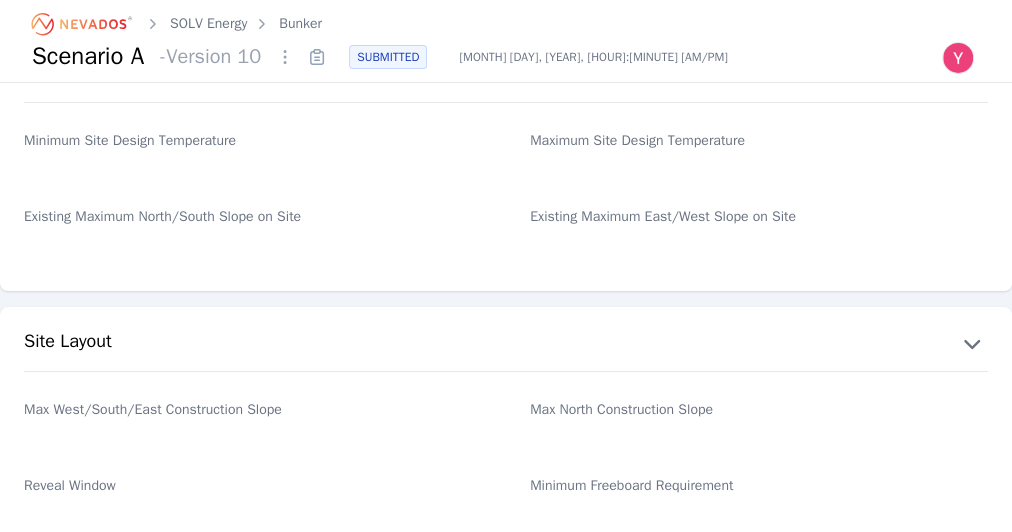 scroll, scrollTop: 3957, scrollLeft: 0, axis: vertical 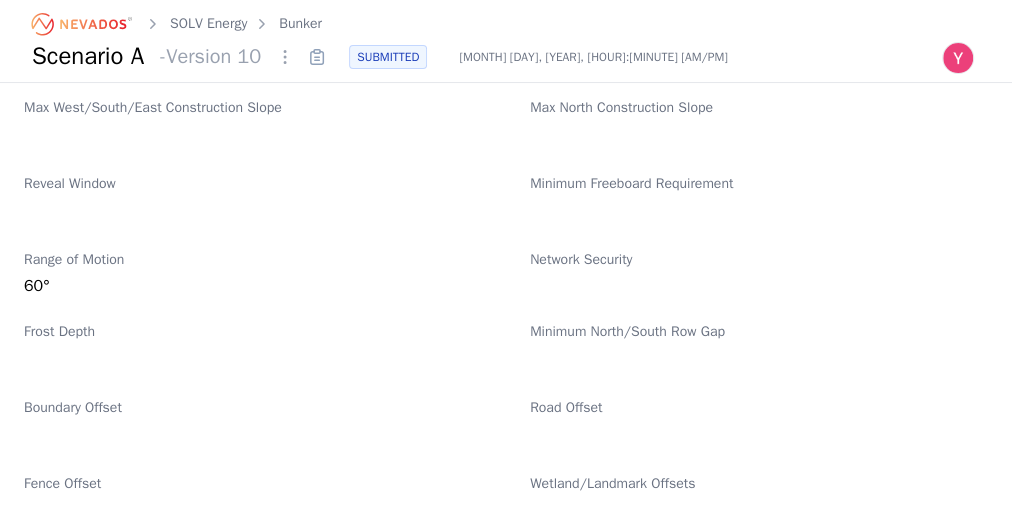 click 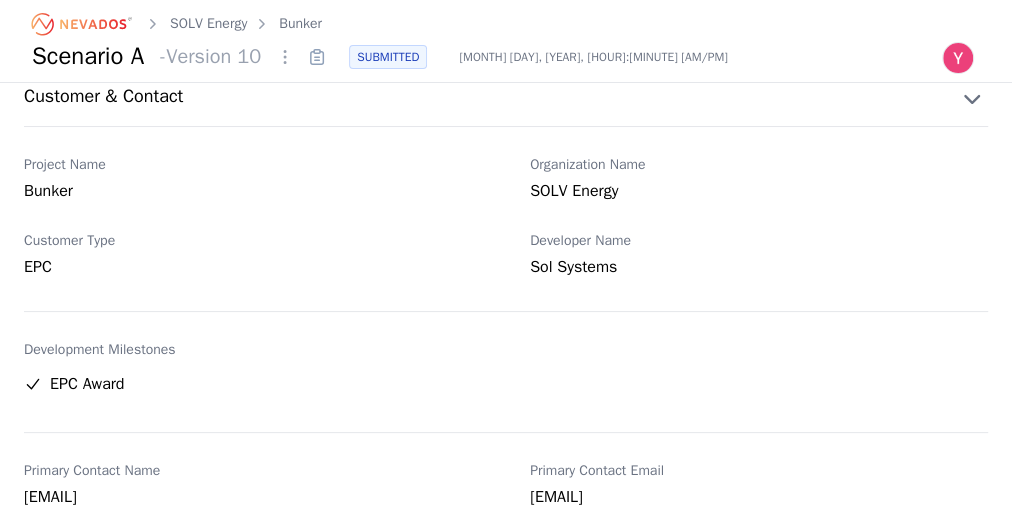 scroll, scrollTop: 0, scrollLeft: 0, axis: both 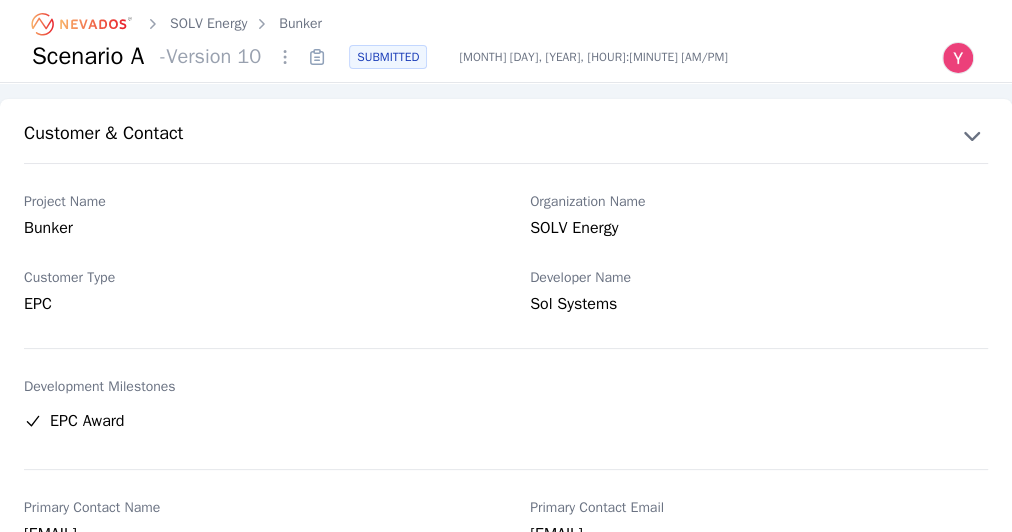 click on "SUBMITTED" at bounding box center (388, 57) 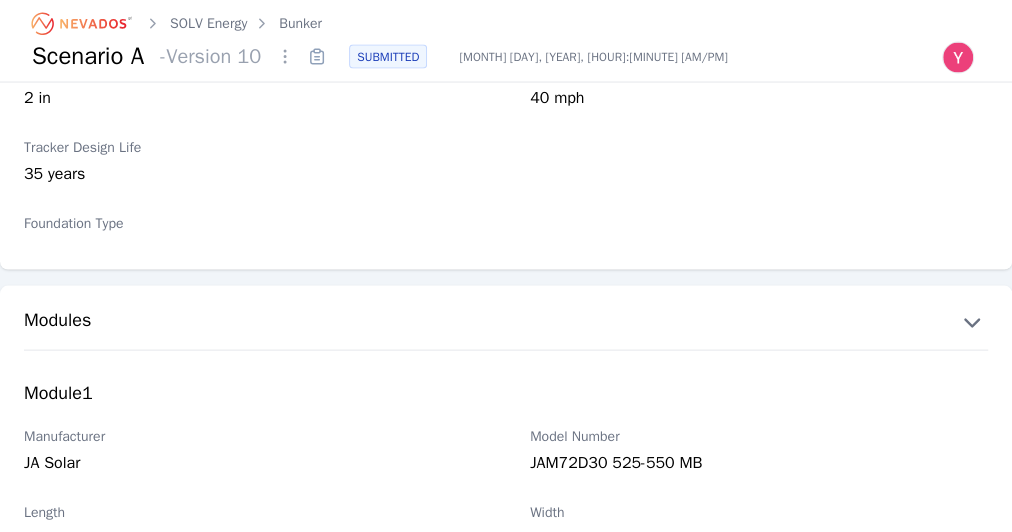 scroll, scrollTop: 2160, scrollLeft: 0, axis: vertical 